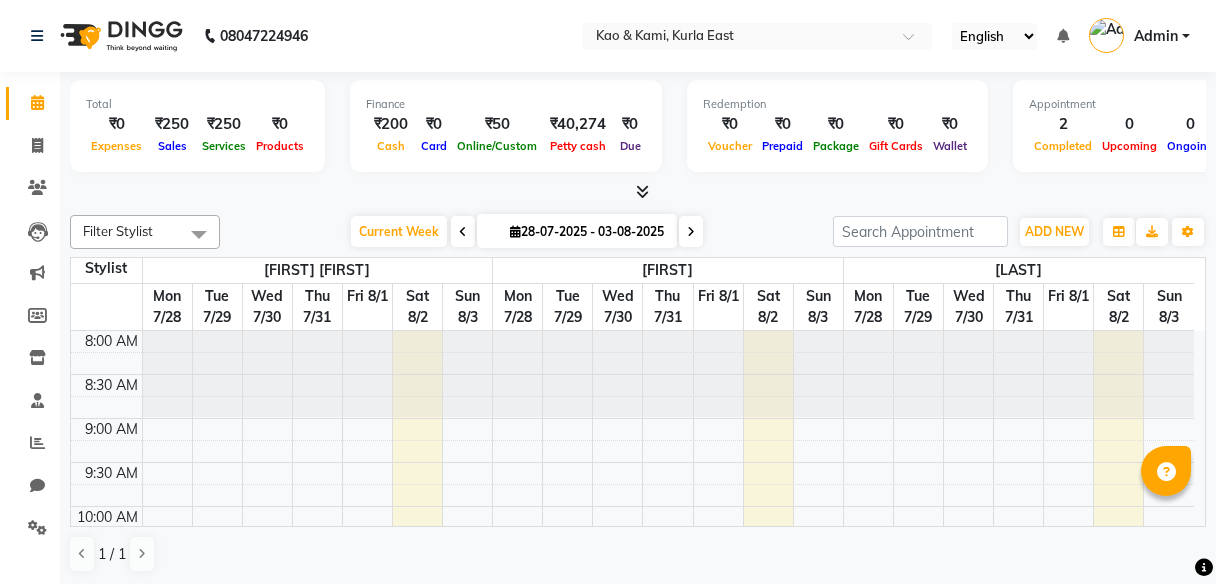 scroll, scrollTop: 1, scrollLeft: 0, axis: vertical 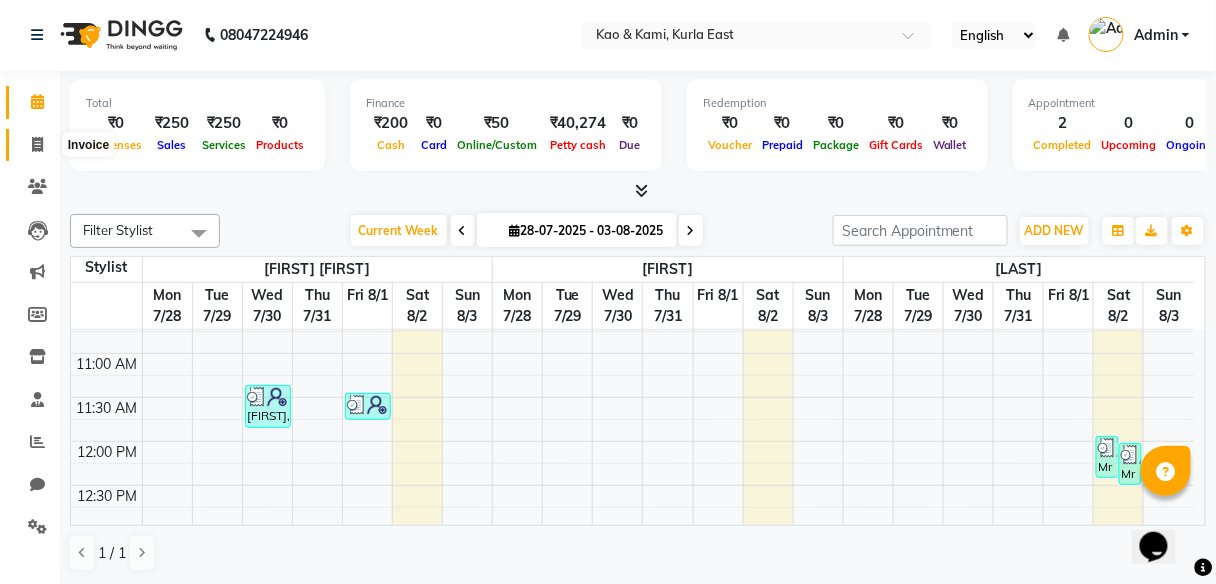 click 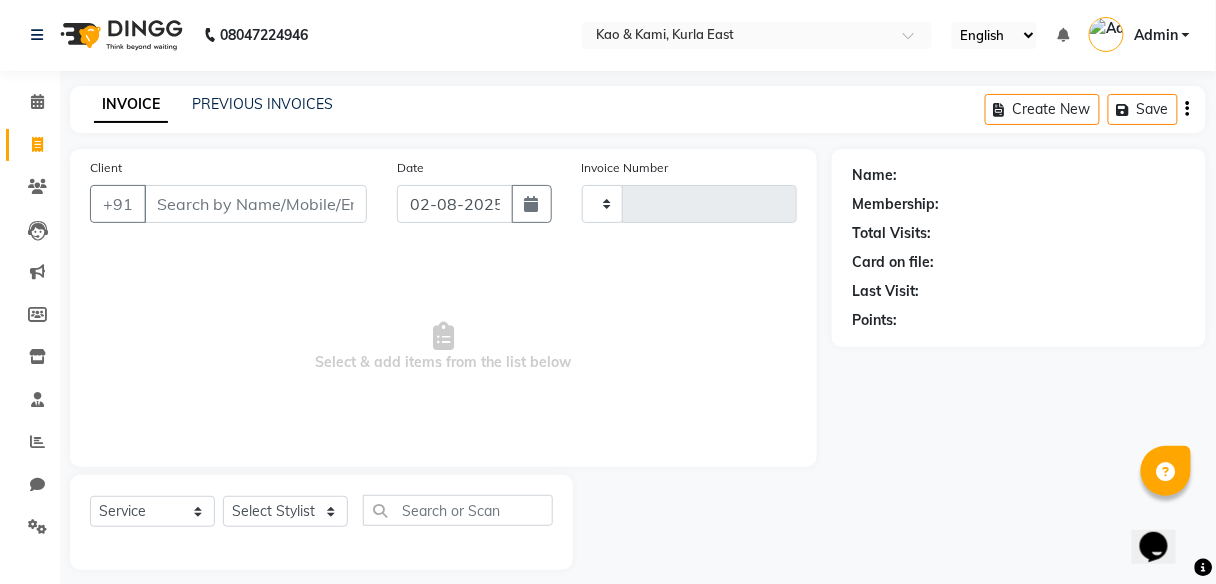 type on "0232" 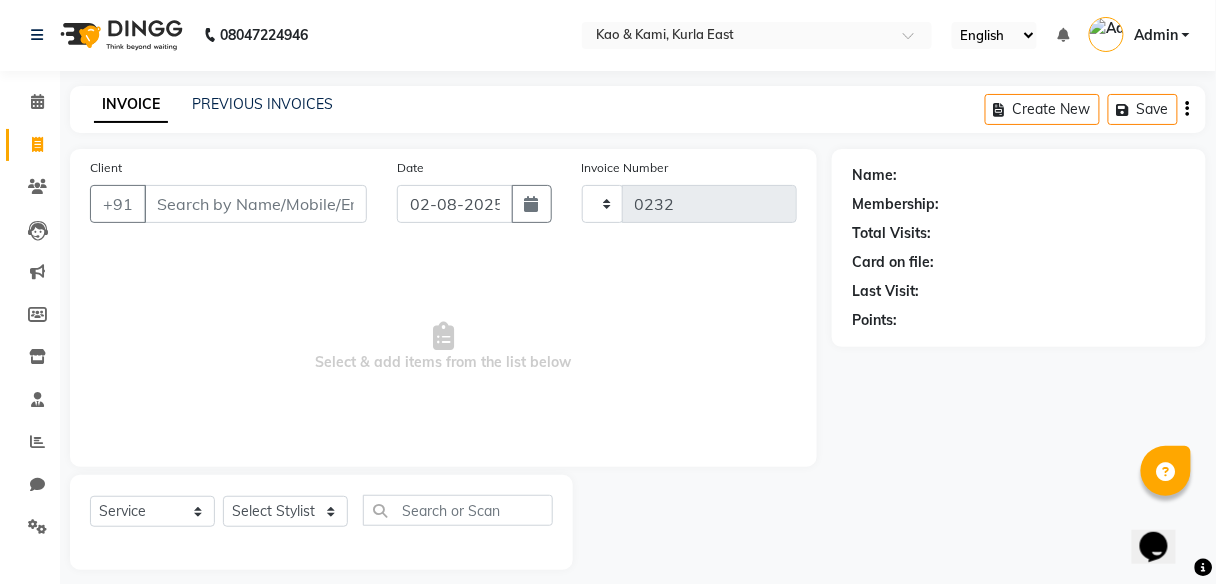 select on "7904" 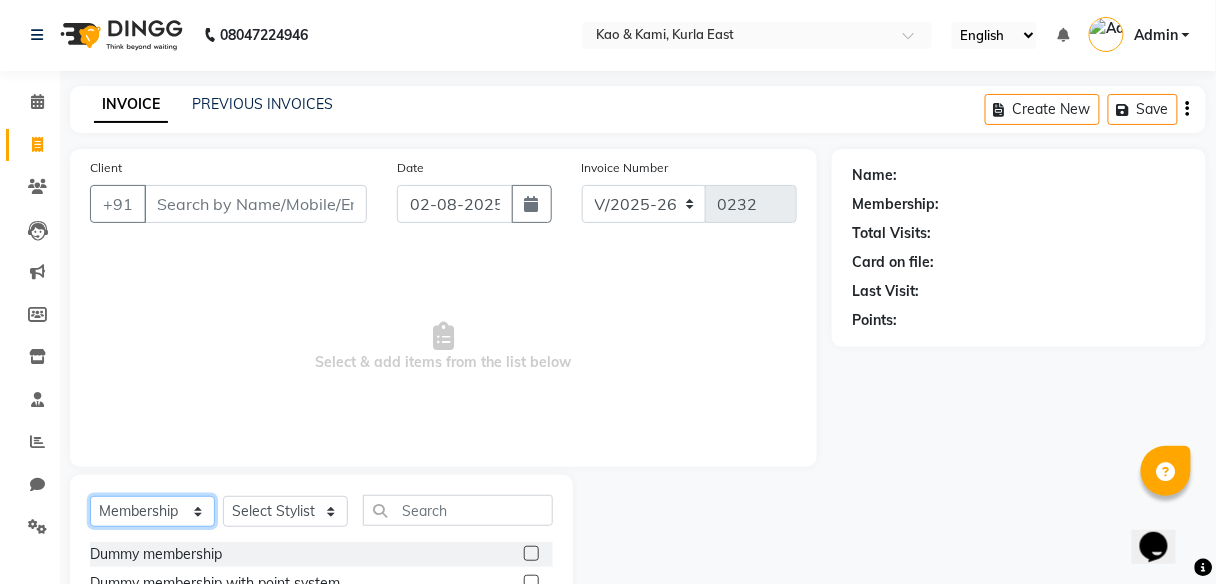 click on "Select  Service  Product  Membership  Package Voucher Prepaid Gift Card" 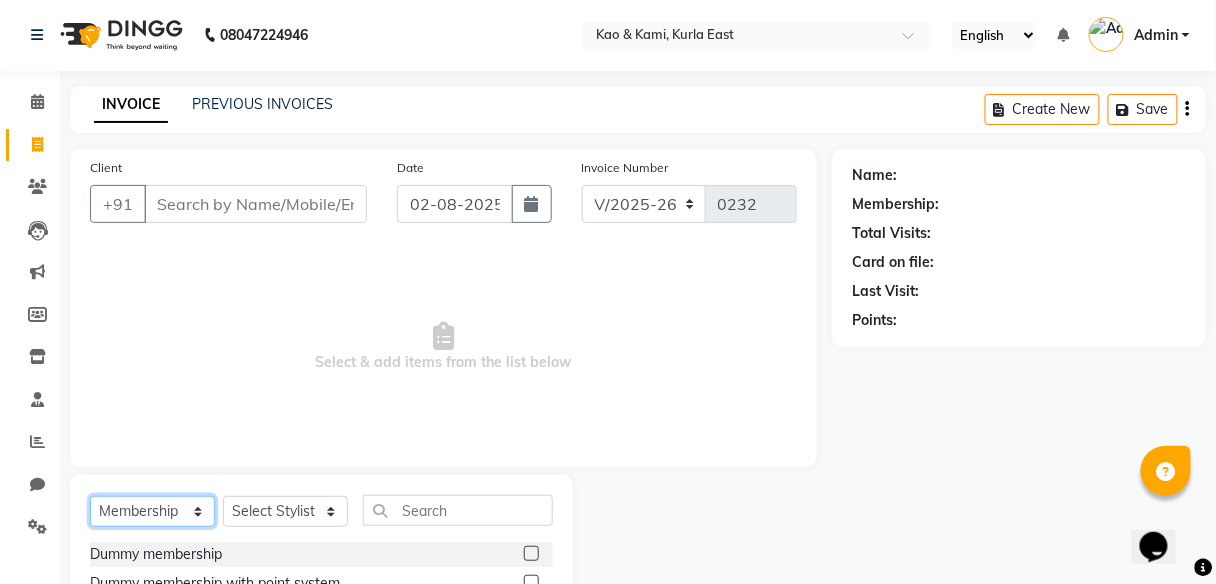 select on "package" 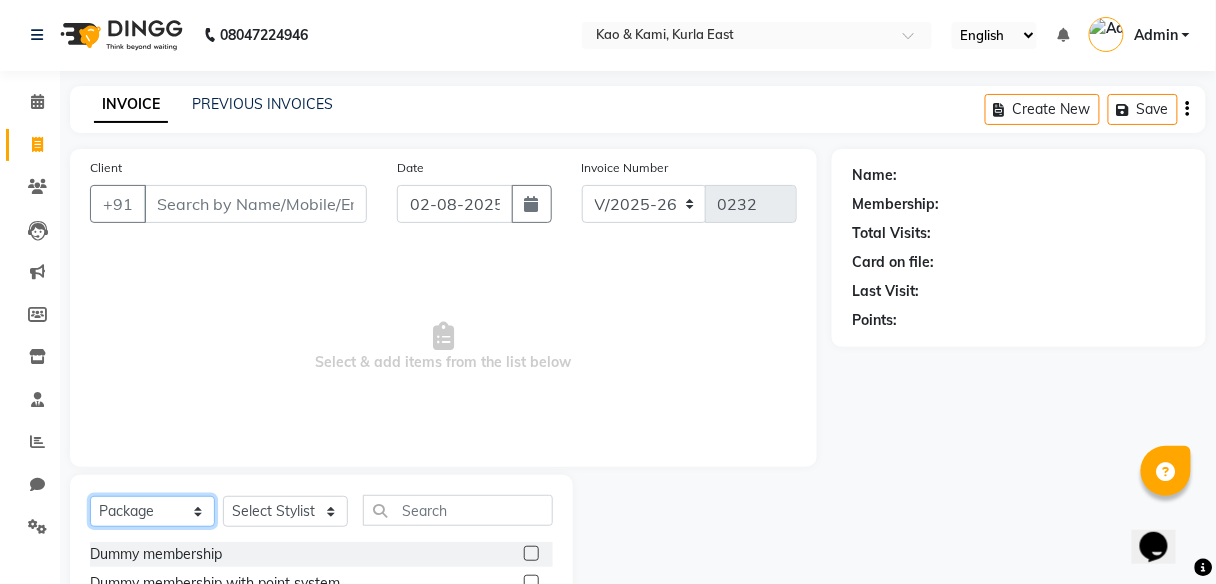 click on "Select  Service  Product  Membership  Package Voucher Prepaid Gift Card" 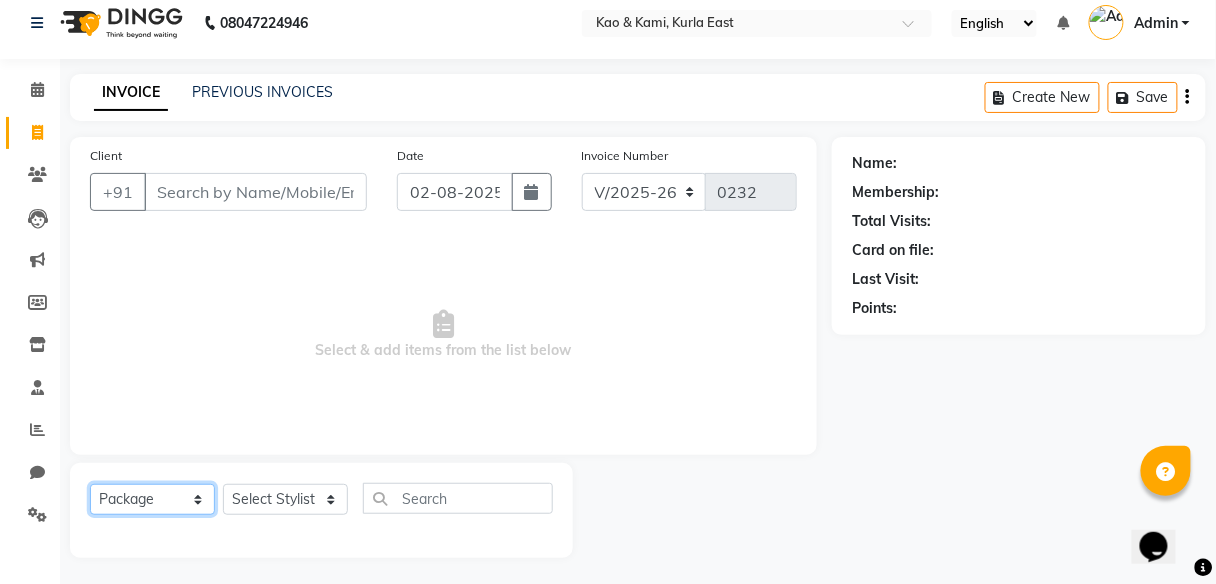 scroll, scrollTop: 16, scrollLeft: 0, axis: vertical 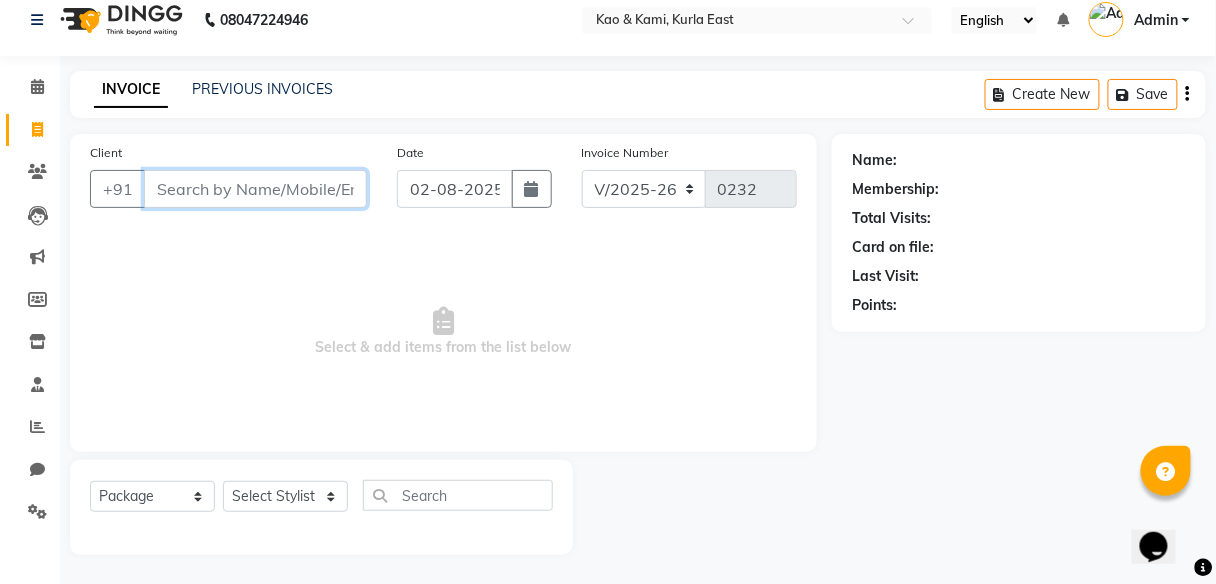 click on "Client" at bounding box center [255, 189] 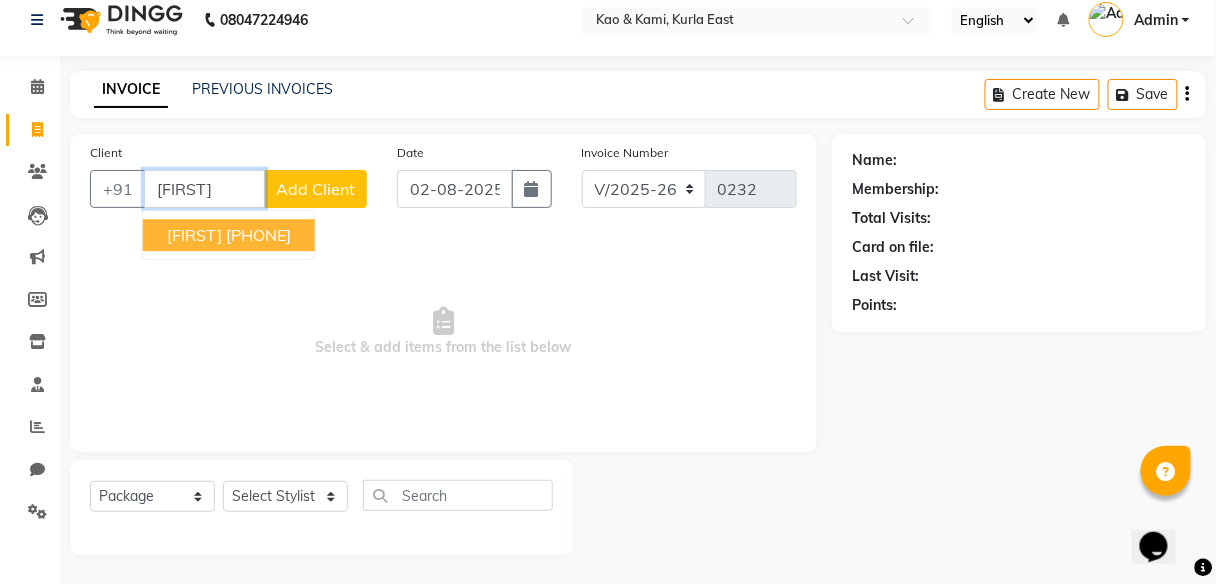 click on "[FIRST]" at bounding box center [194, 235] 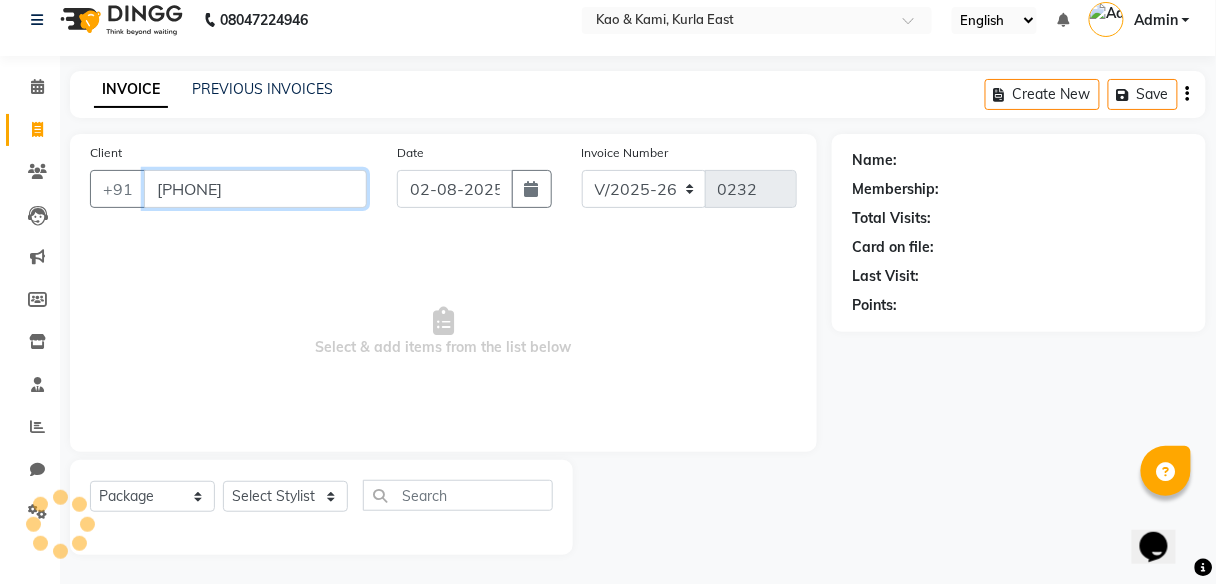 type on "[PHONE]" 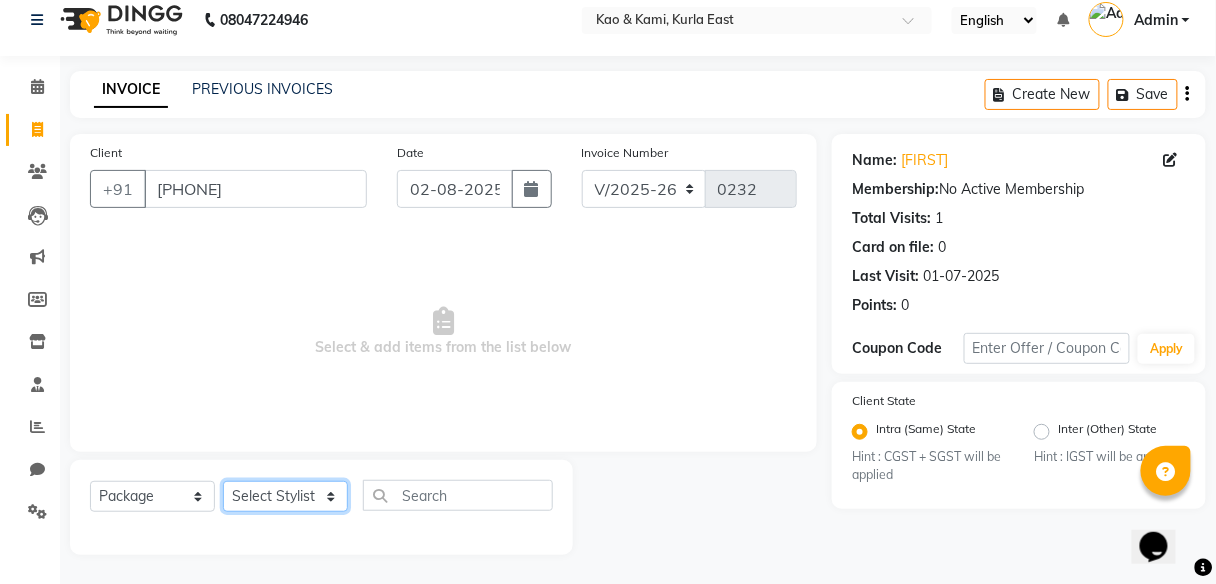 click on "Select Stylist [FIRST] [LAST] [FIRST] [FIRST]" 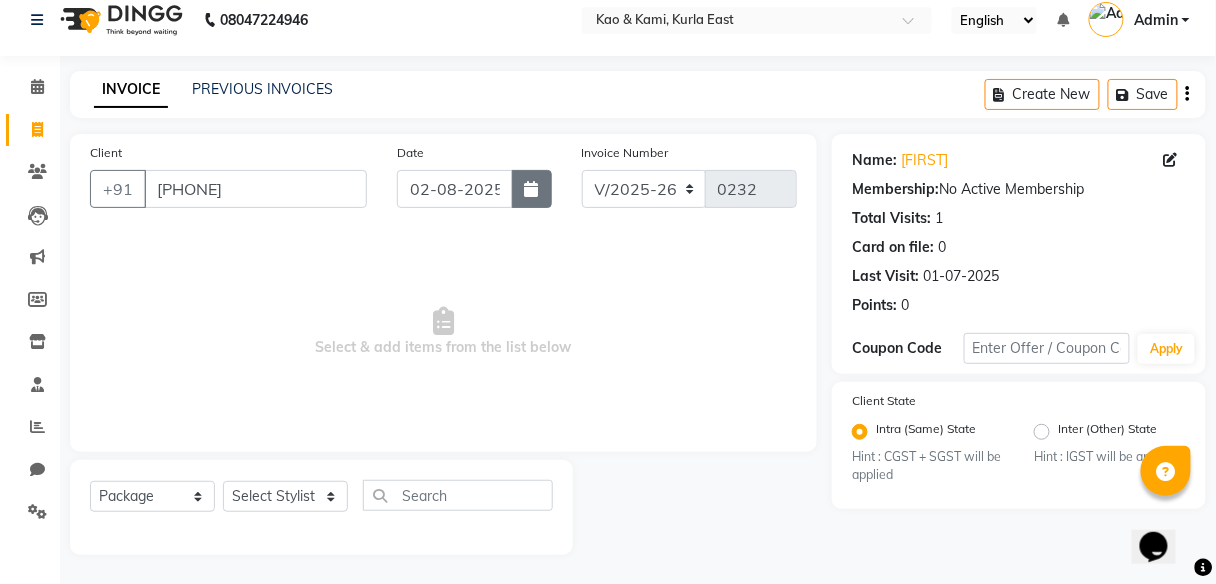 click 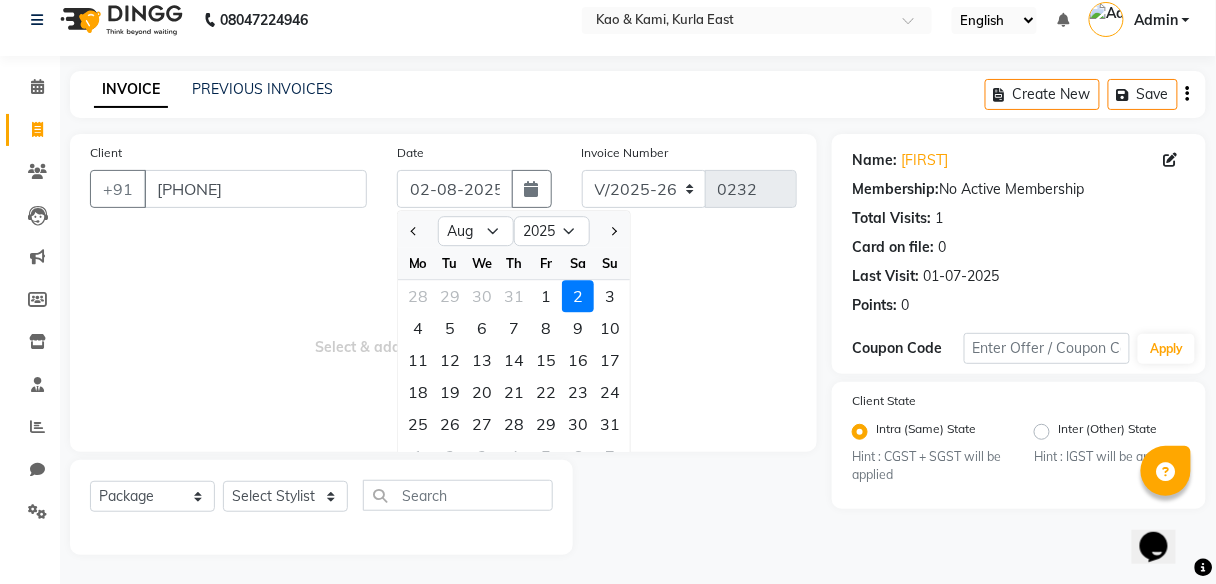 click on "2" 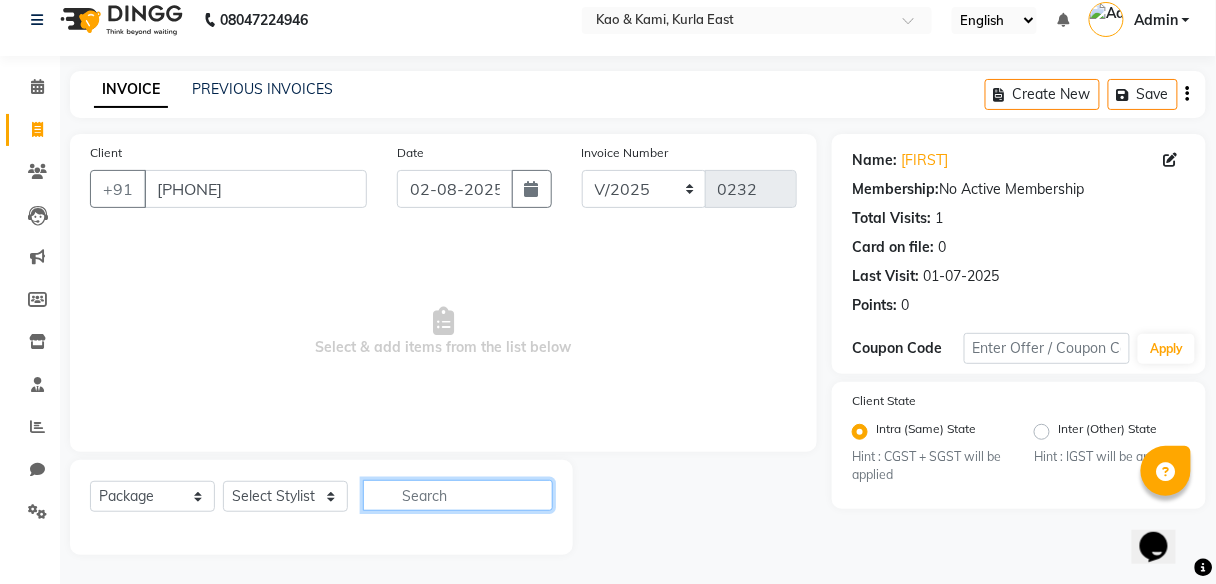 click 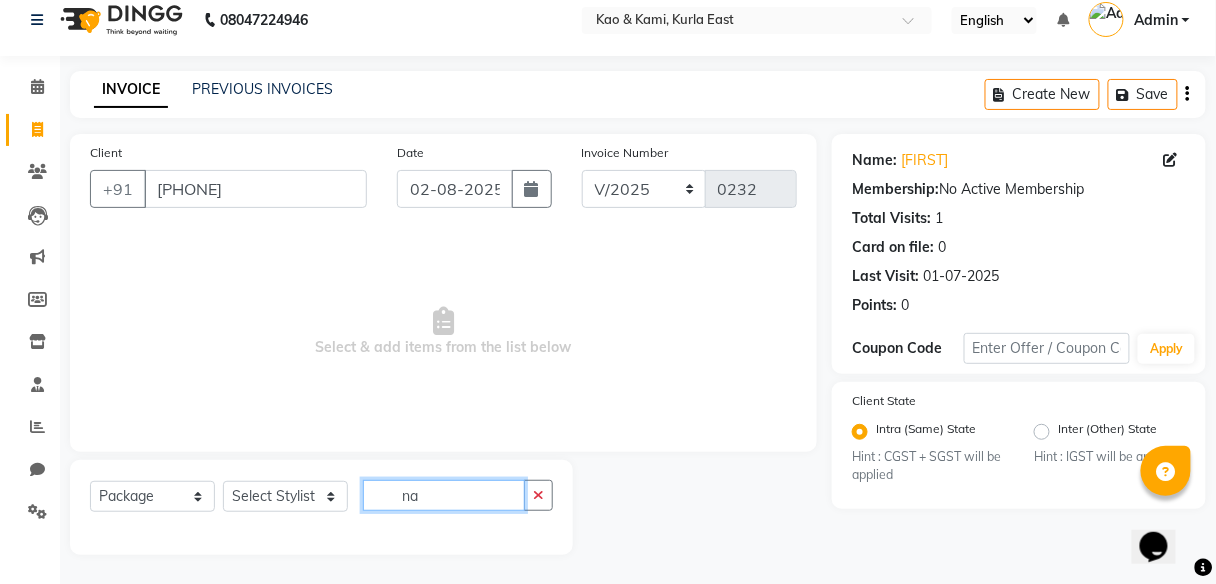 type on "n" 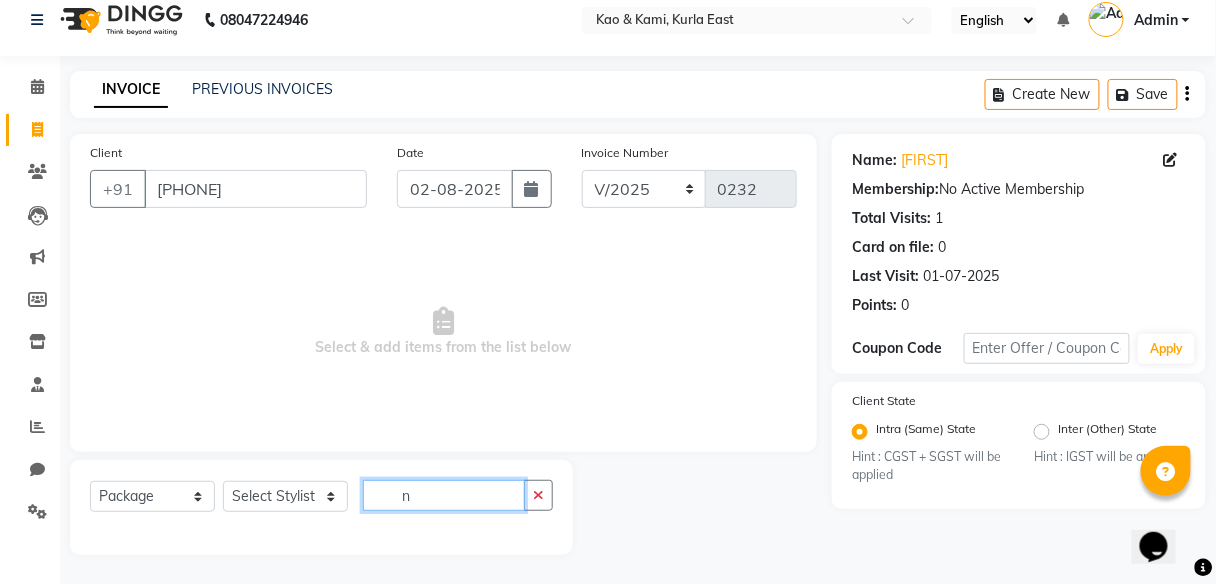 type 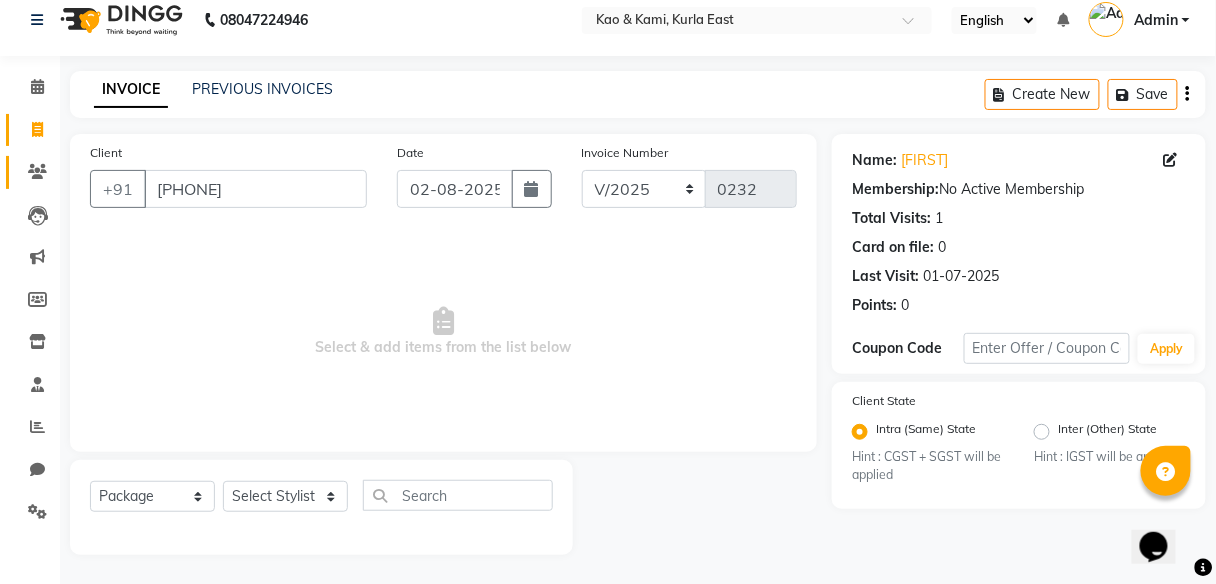 click on "Clients" 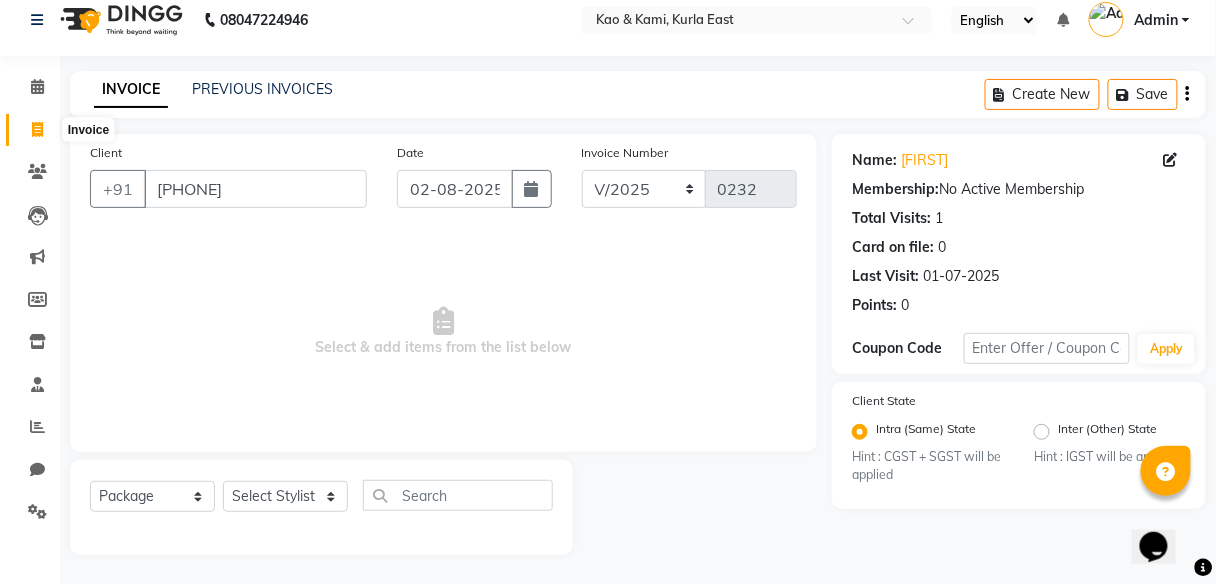 click 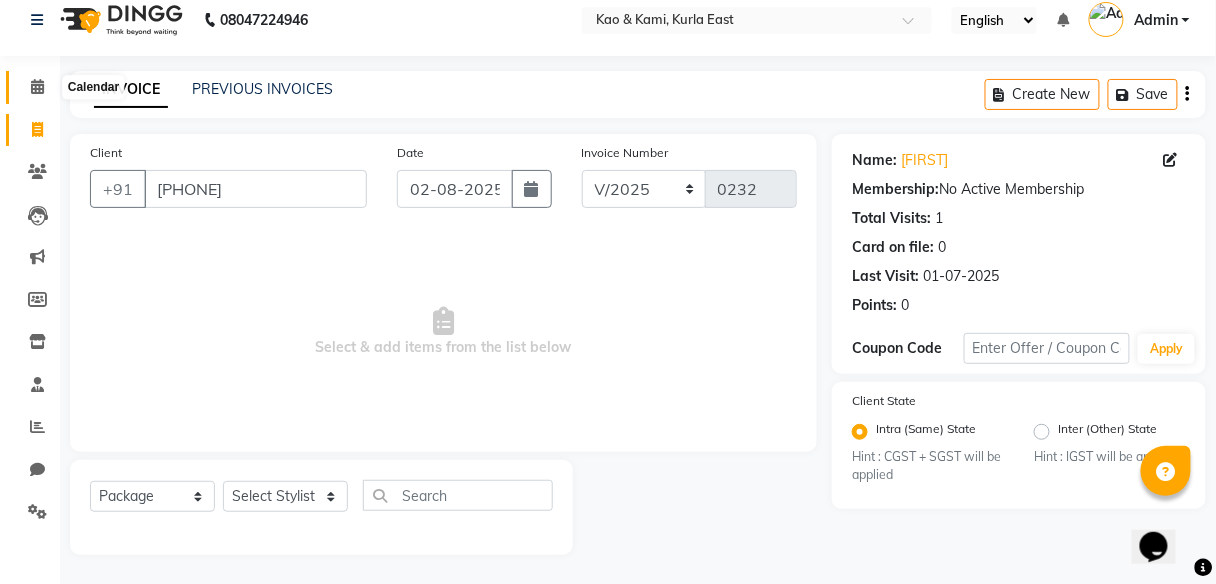 click 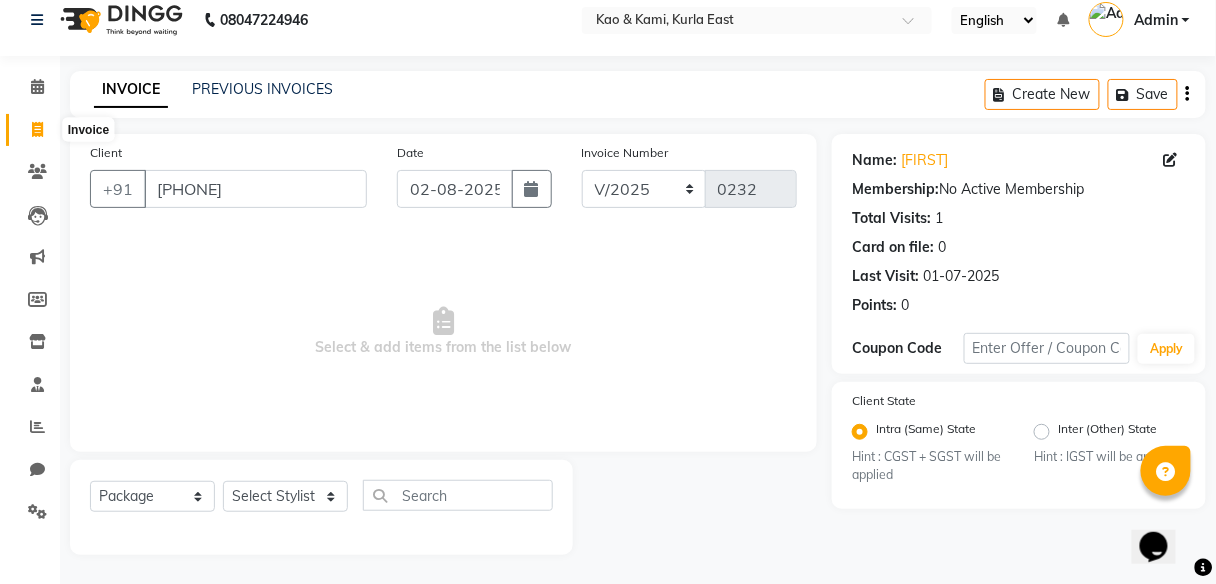 click 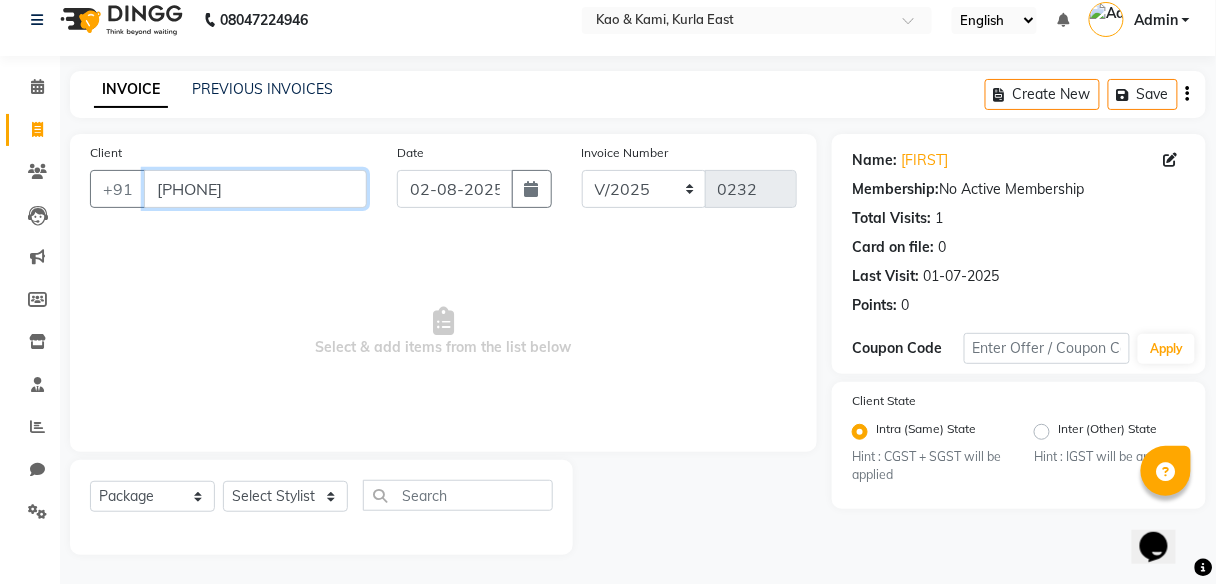click on "[PHONE]" at bounding box center [255, 189] 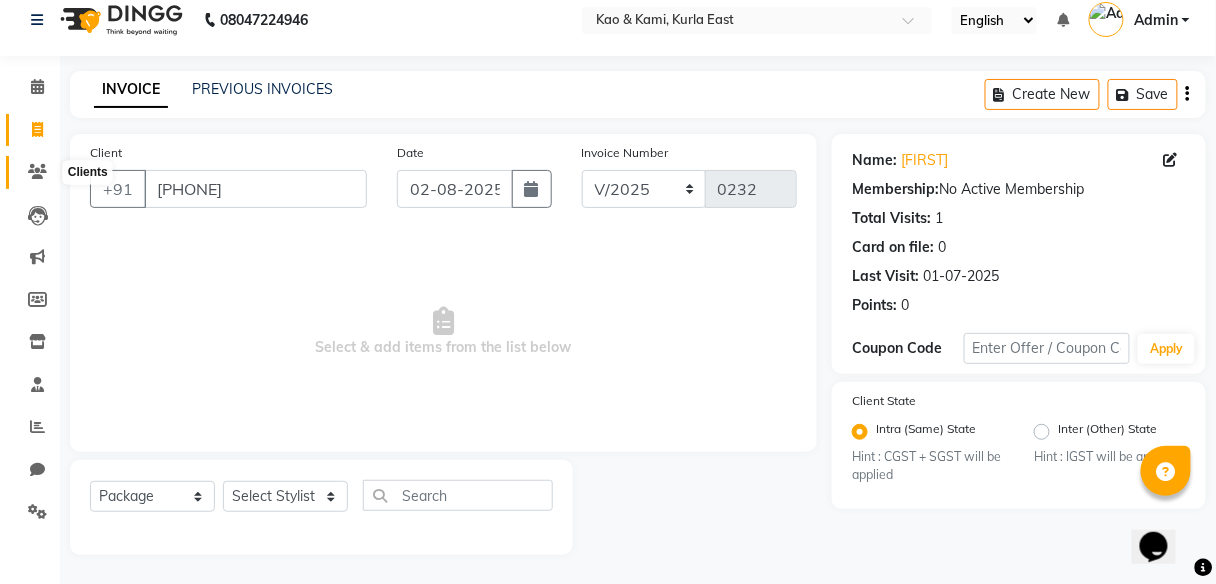 click 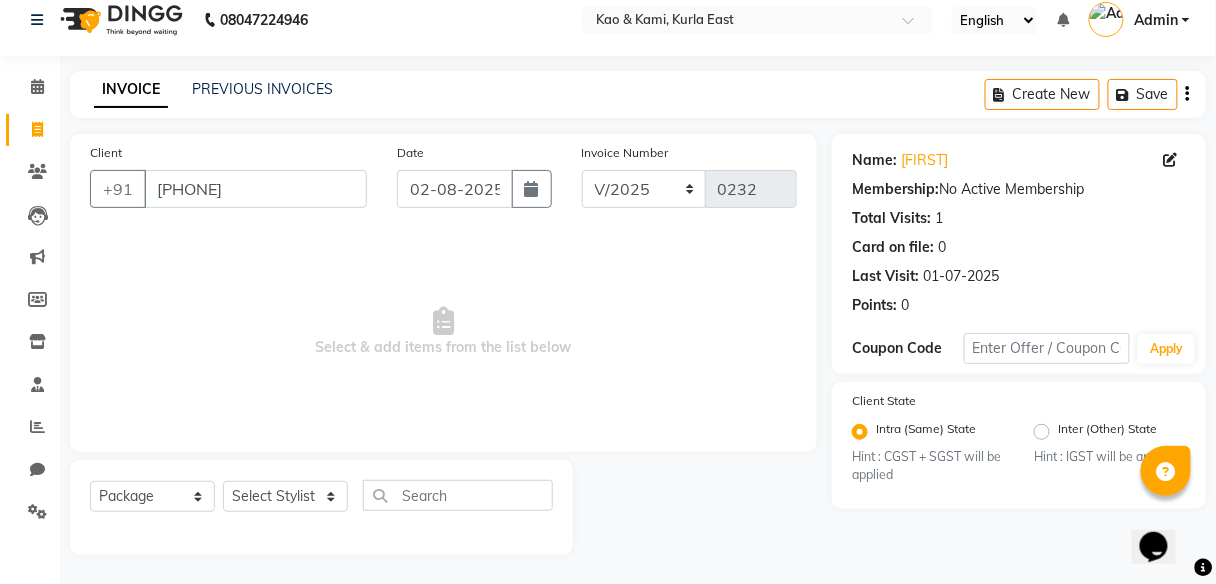 click on "INVOICE PREVIOUS INVOICES Create New   Save" 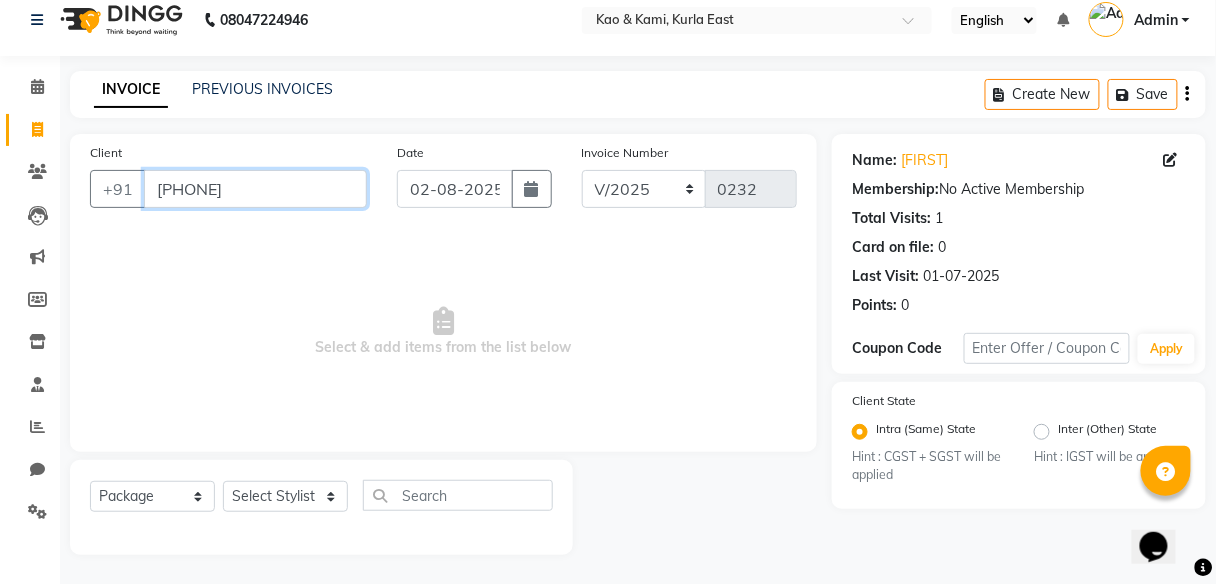 click on "[PHONE]" at bounding box center [255, 189] 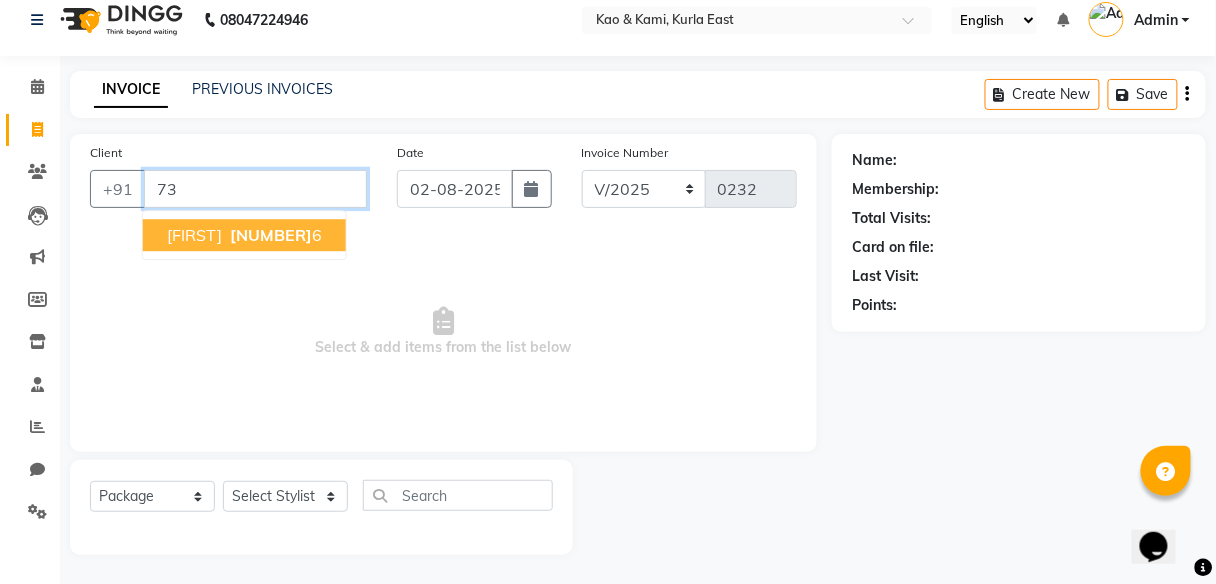type on "7" 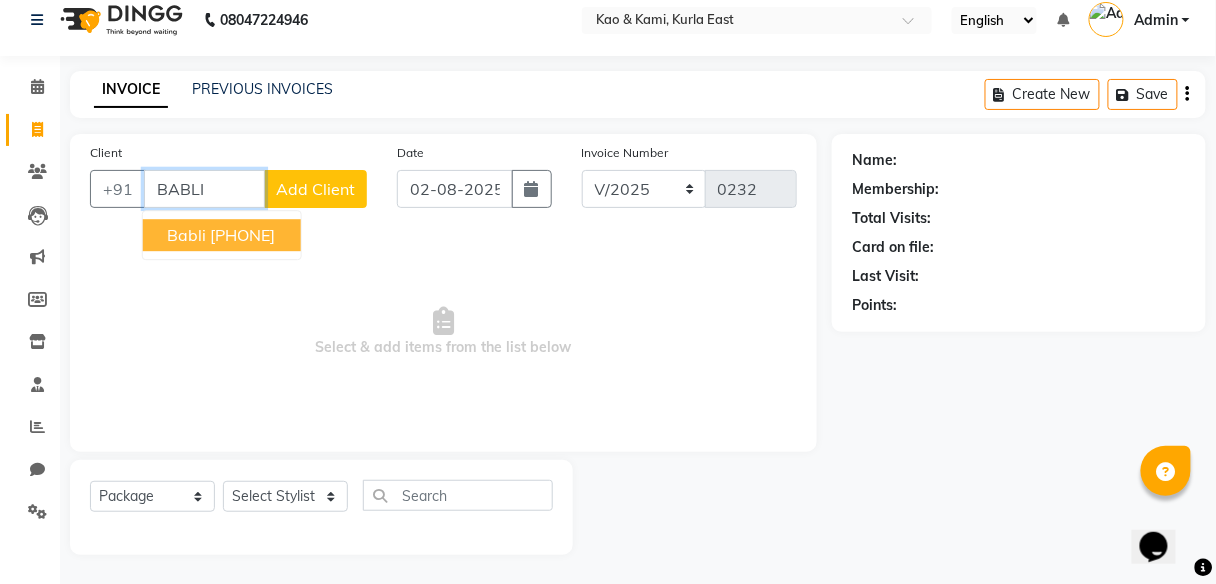 click on "[PHONE]" at bounding box center (242, 235) 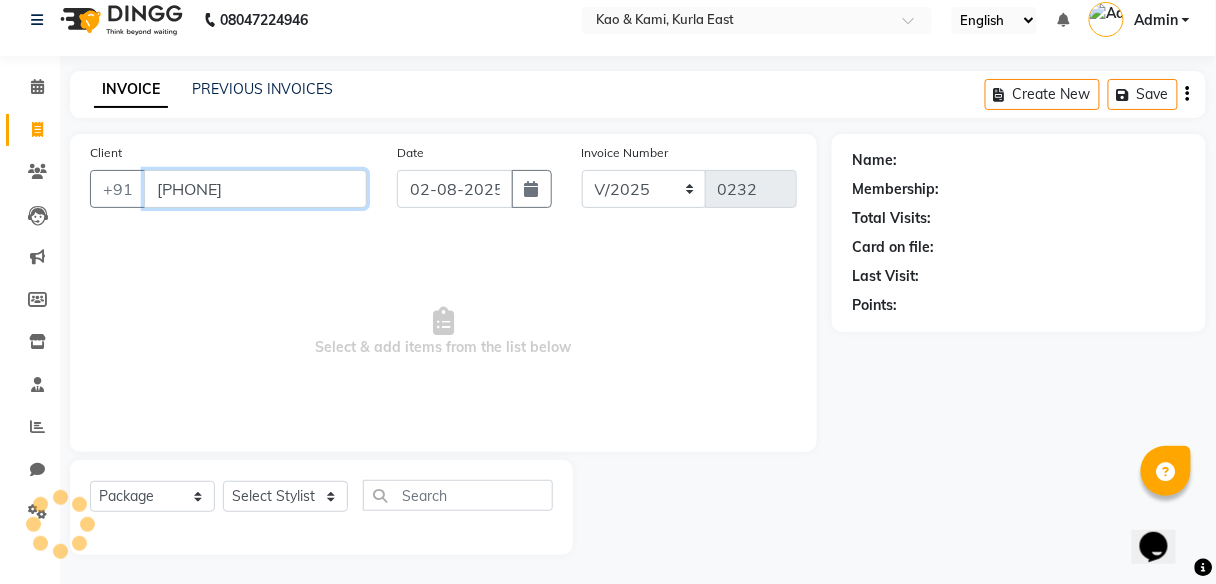 type on "[PHONE]" 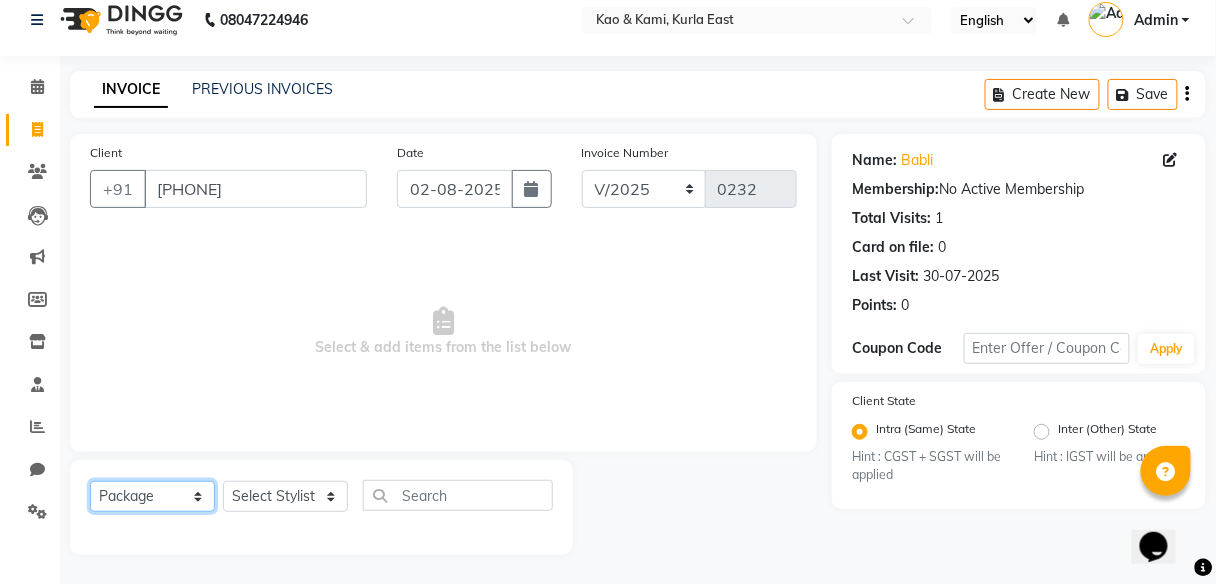 click on "Select  Service  Product  Membership  Package Voucher Prepaid Gift Card" 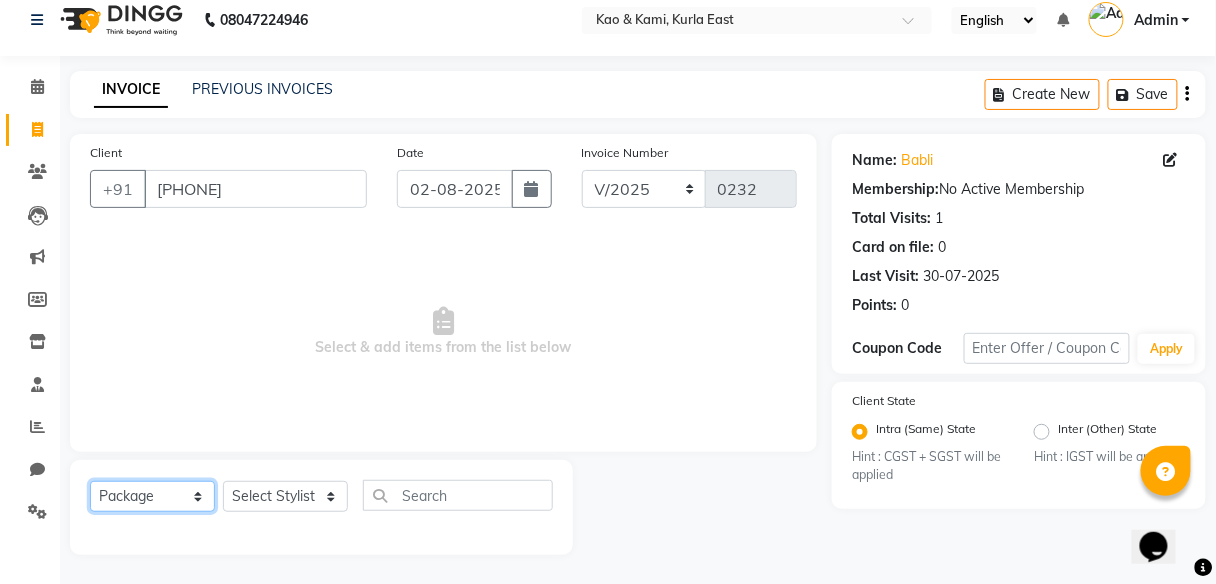 select on "service" 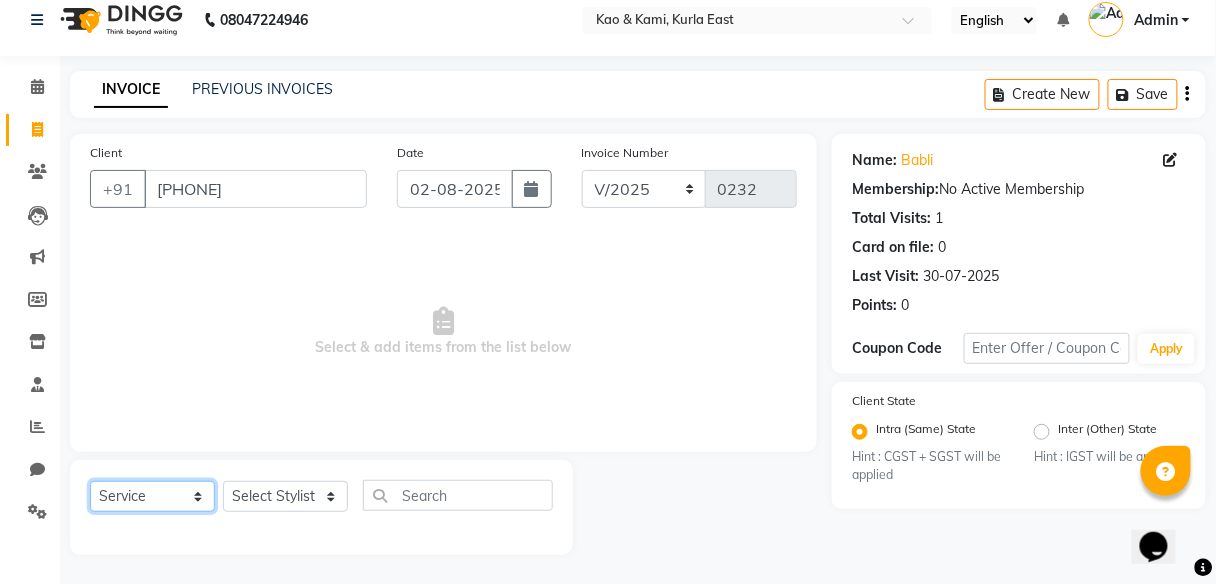 click on "Select  Service  Product  Membership  Package Voucher Prepaid Gift Card" 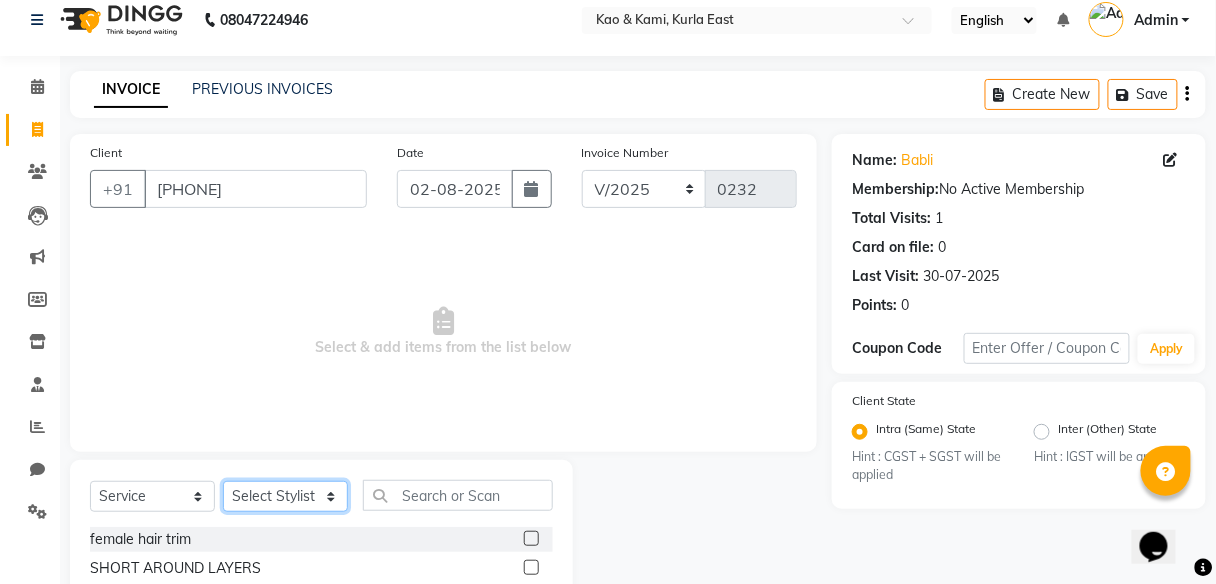 click on "Select Stylist [FIRST] [LAST] [FIRST] [FIRST]" 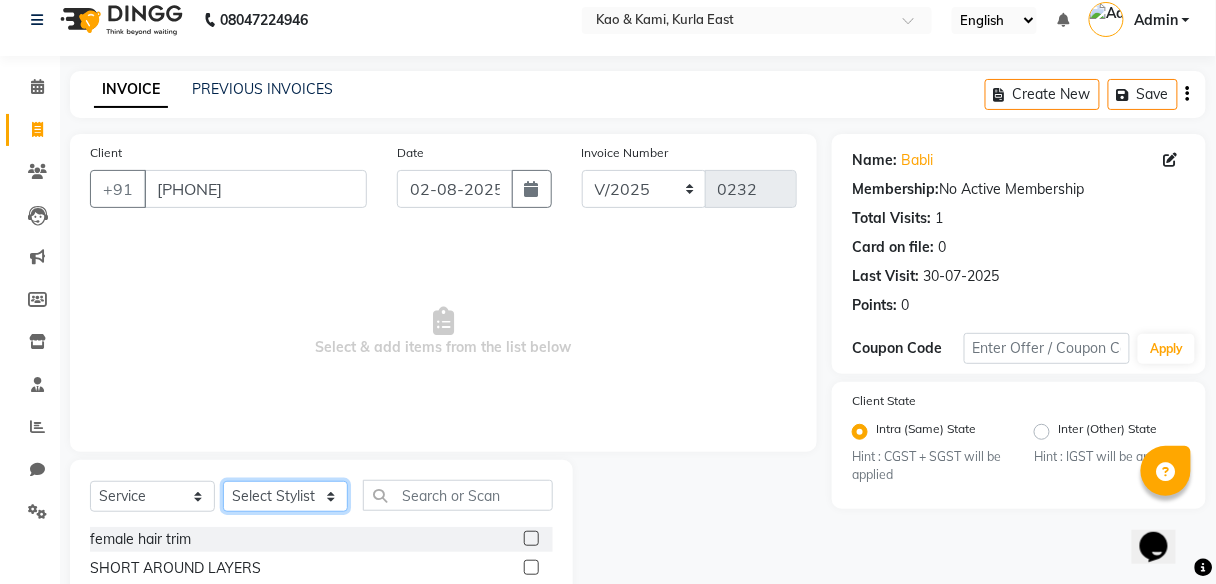 select on "70860" 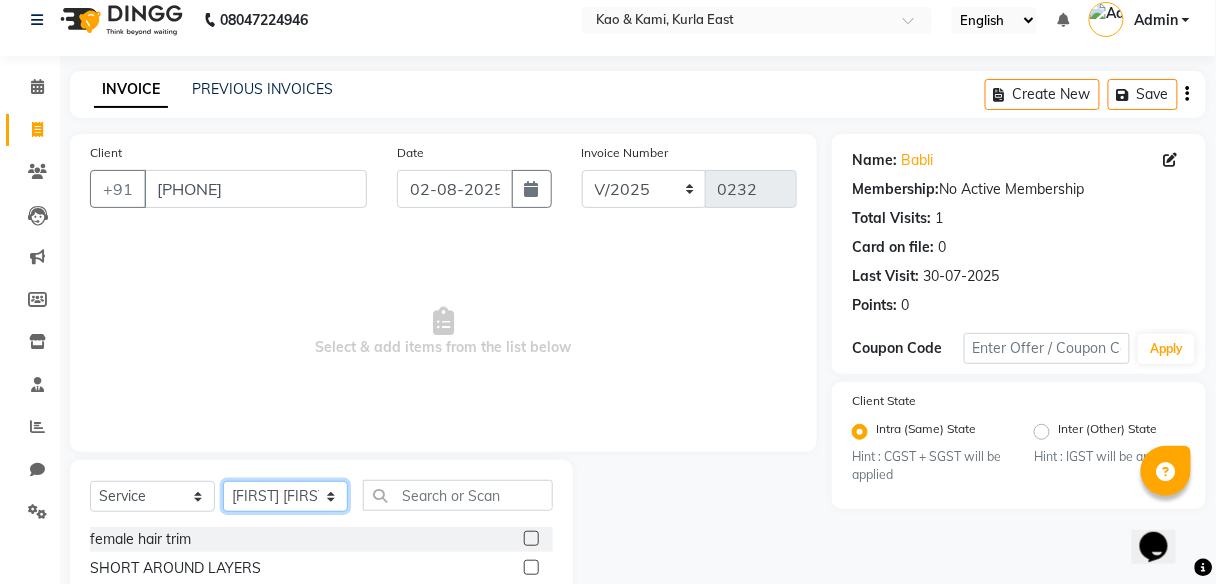 click on "Select Stylist [FIRST] [LAST] [FIRST] [FIRST]" 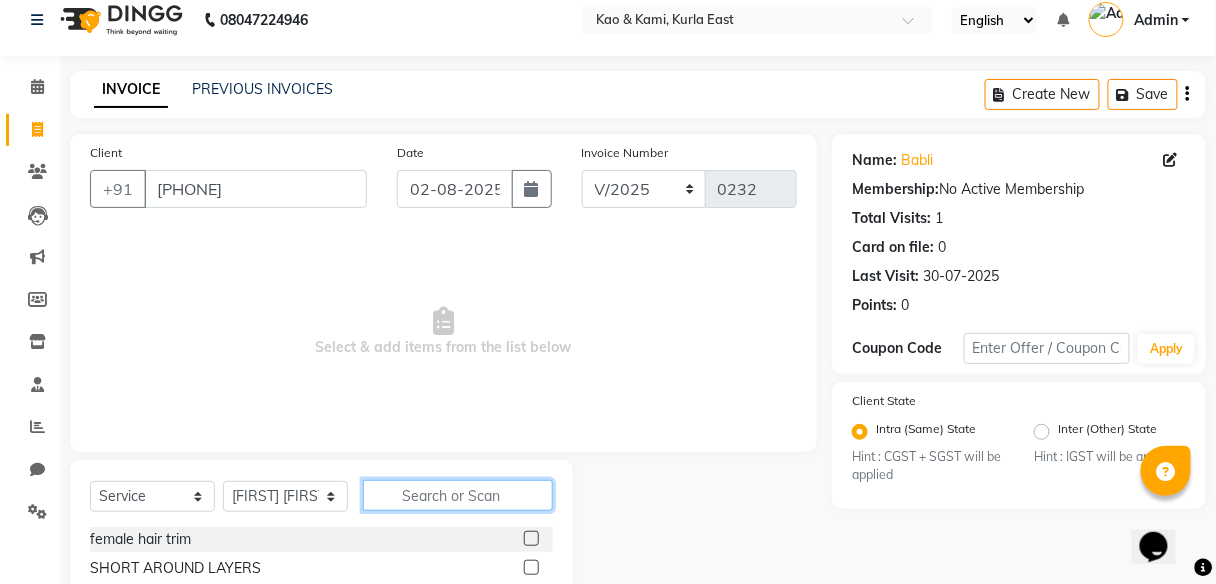 click 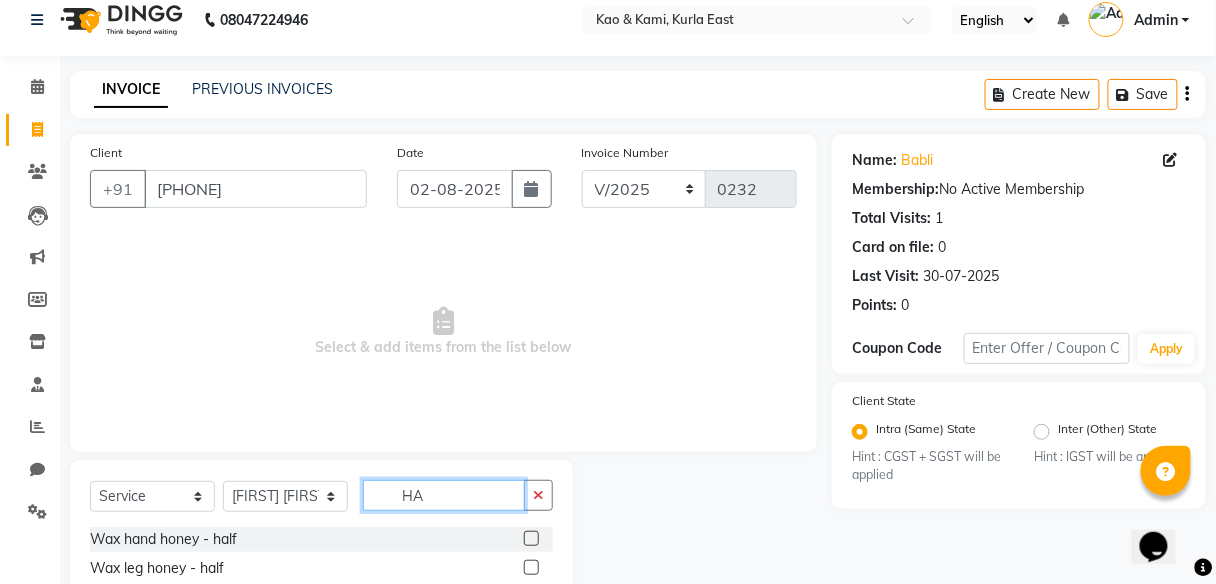 type on "H" 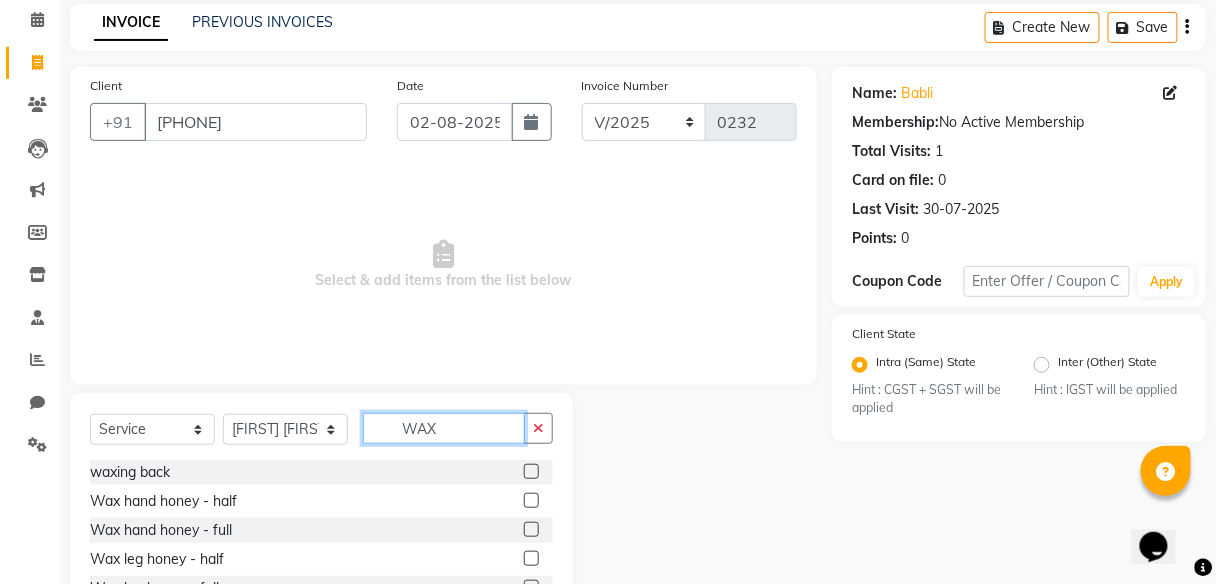 scroll, scrollTop: 176, scrollLeft: 0, axis: vertical 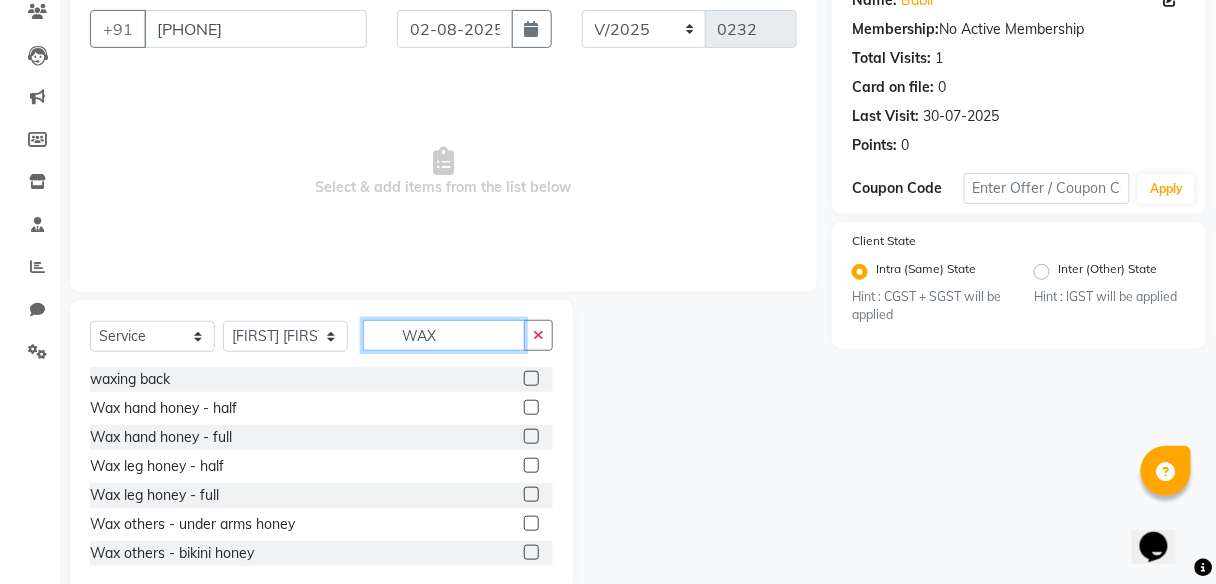 click on "WAX" 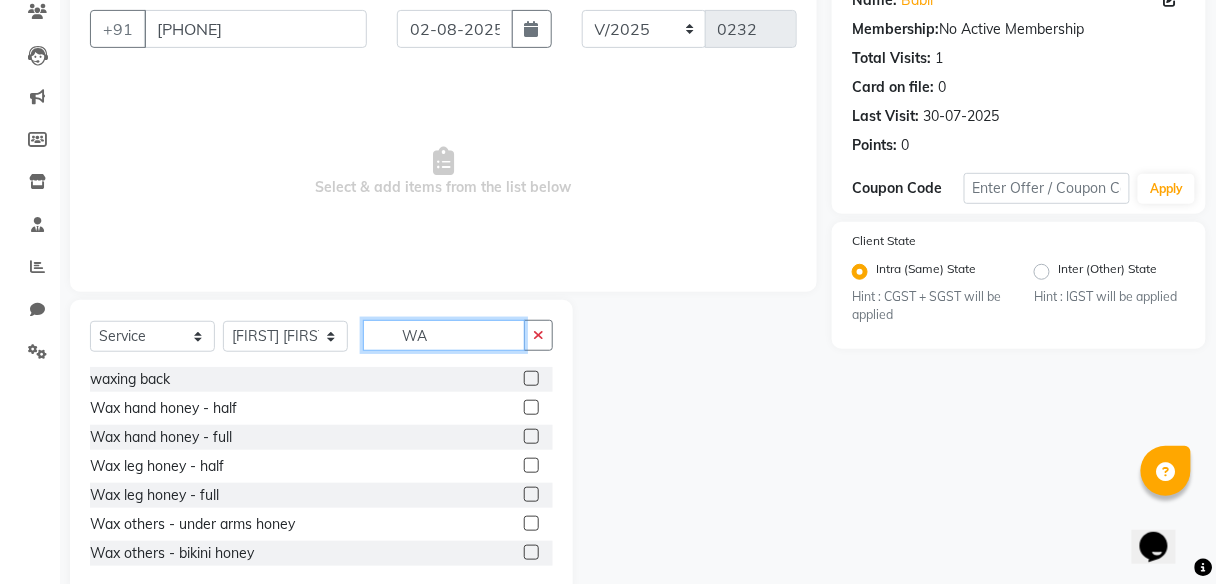 type on "W" 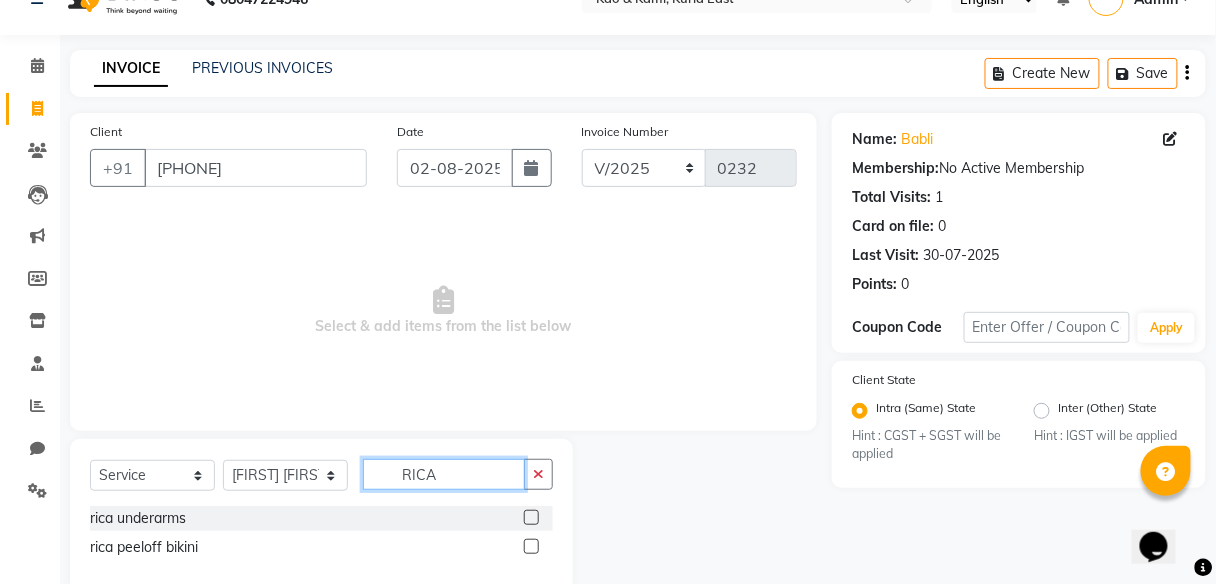 scroll, scrollTop: 74, scrollLeft: 0, axis: vertical 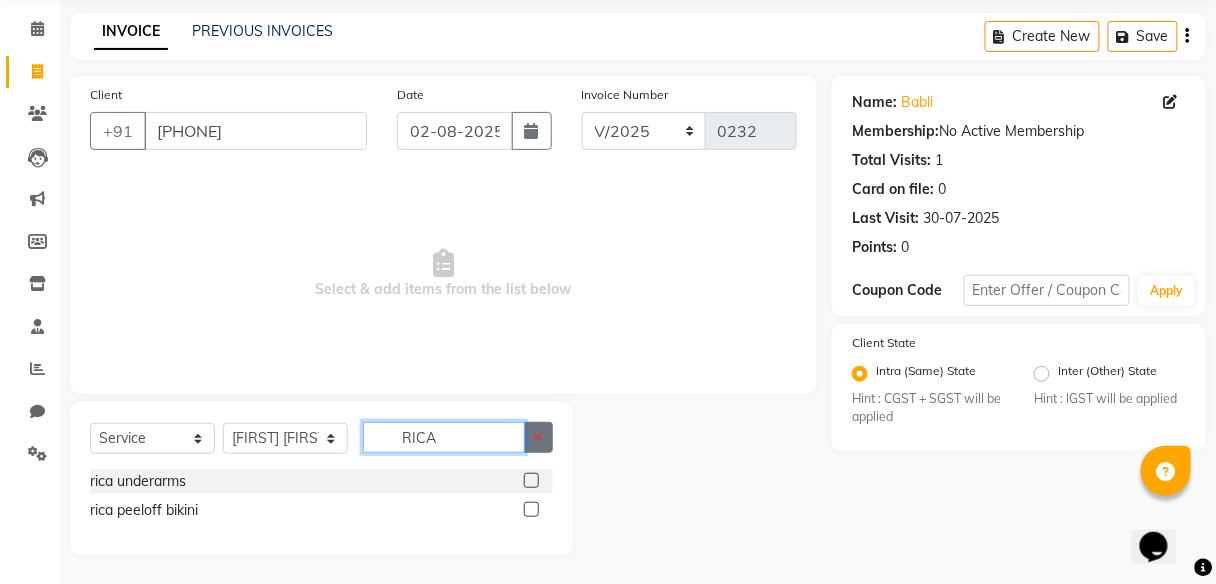 type on "RICA" 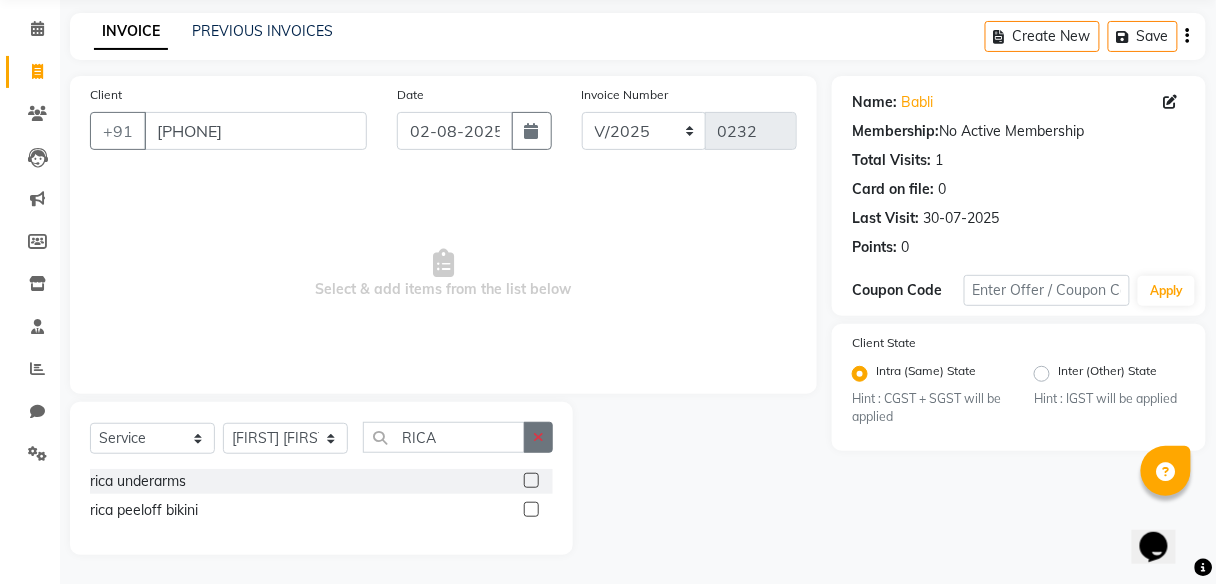click 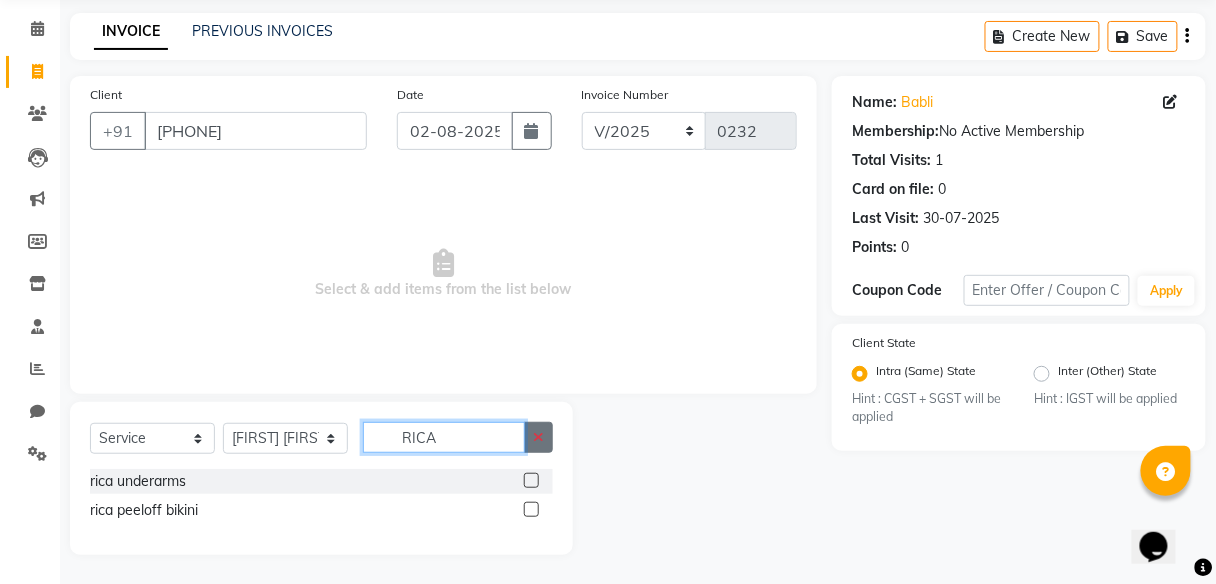 type 